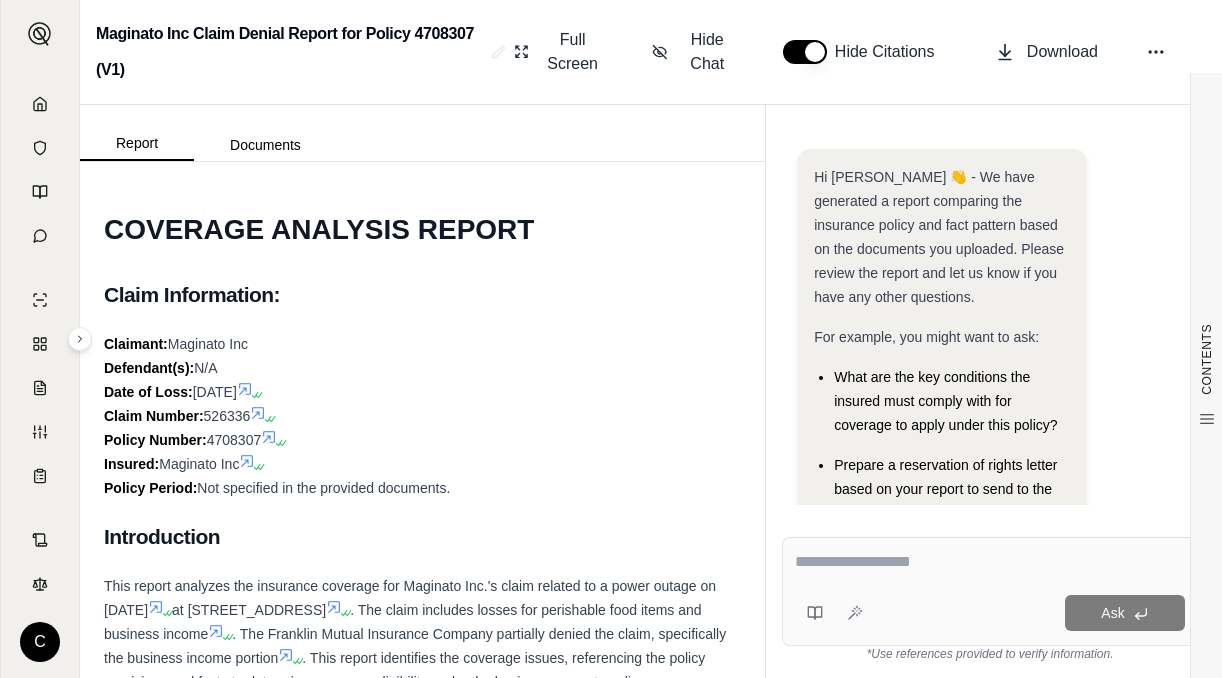 scroll, scrollTop: 0, scrollLeft: 0, axis: both 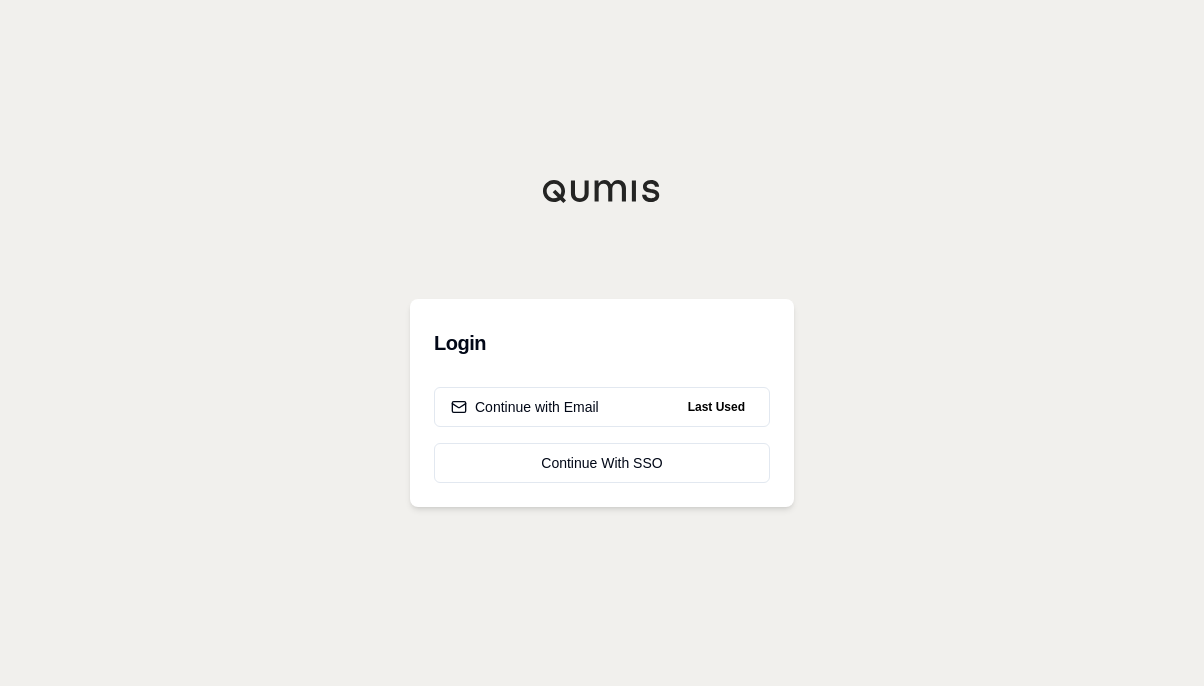 click on "Continue with Email" at bounding box center (525, 407) 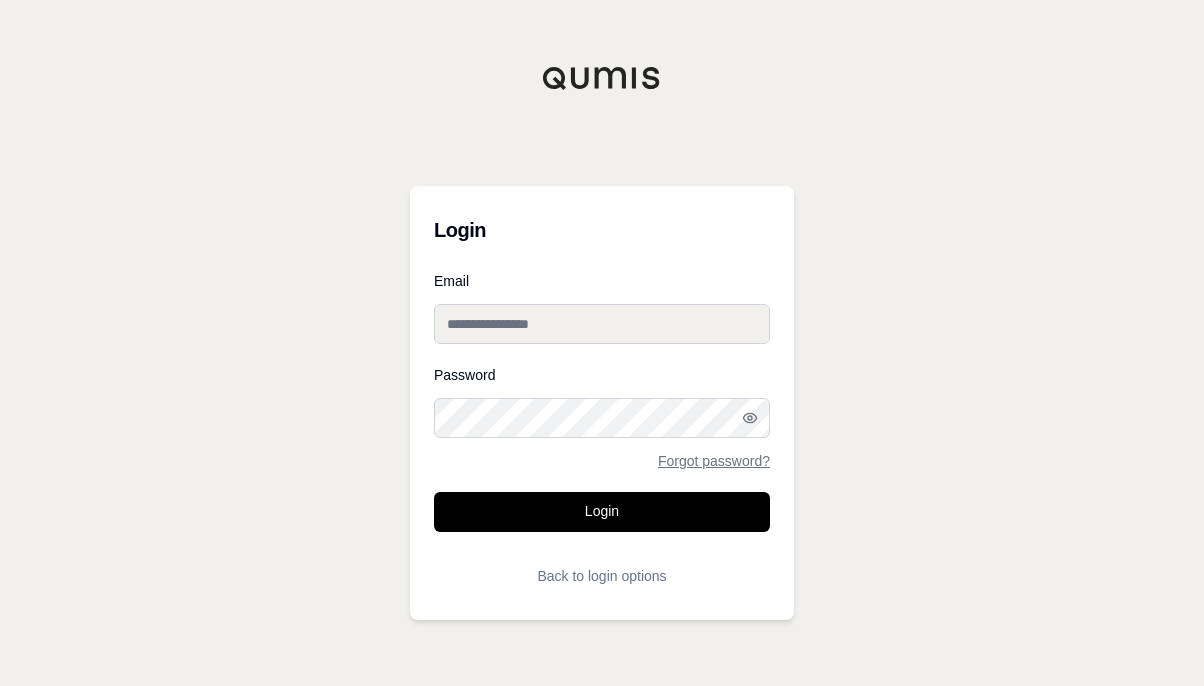 type on "**********" 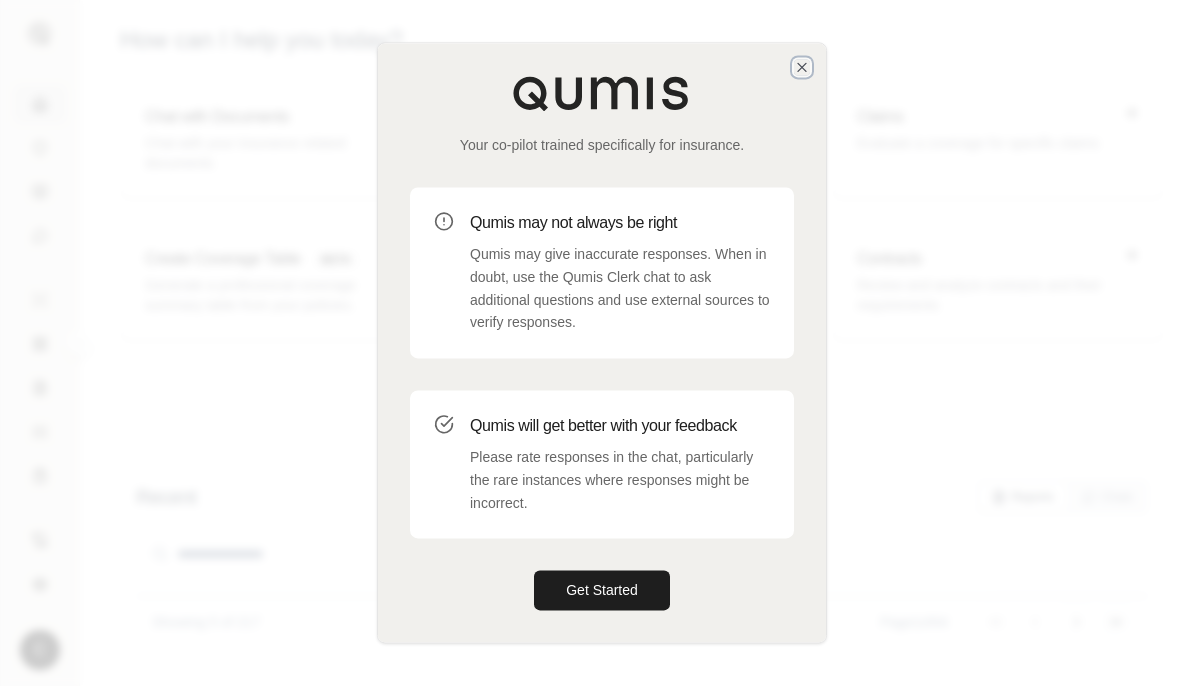 click 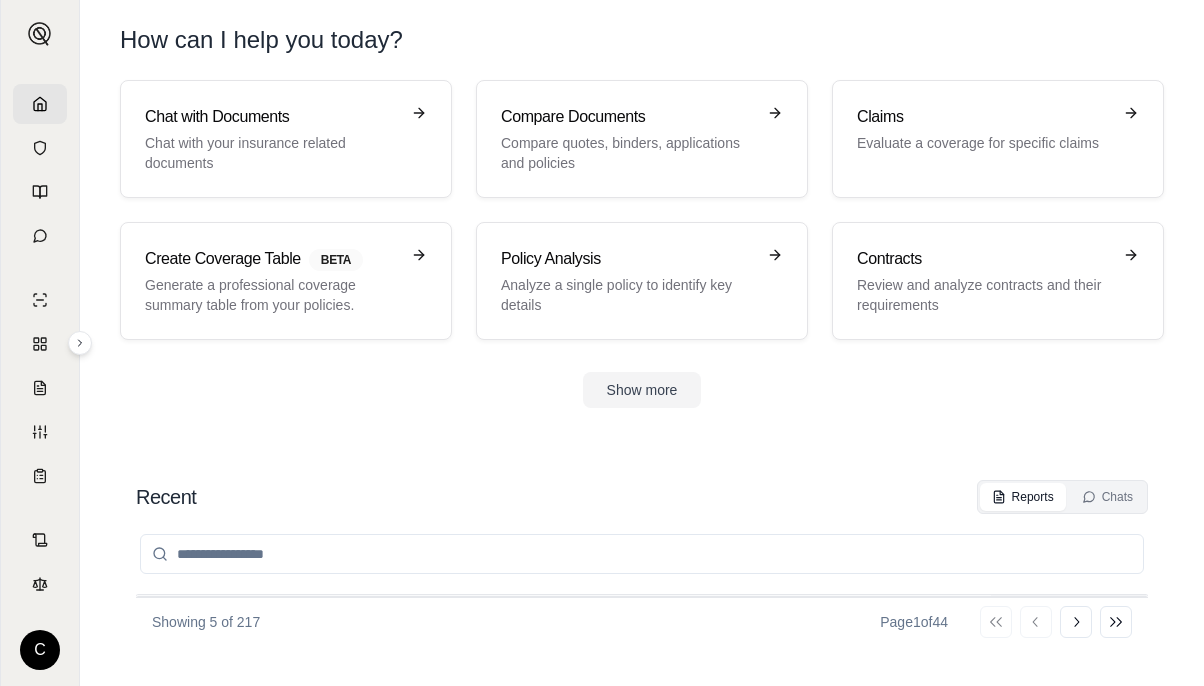 click on "Evaluate a coverage for specific claims" at bounding box center (984, 143) 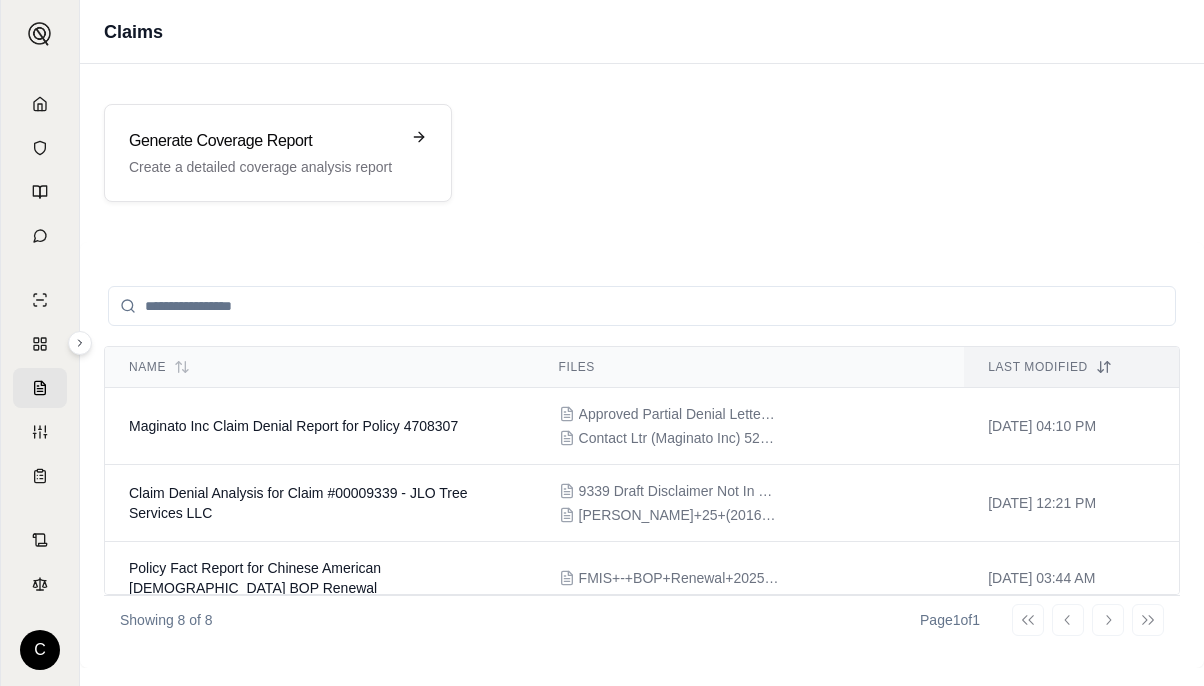 click on "Create a detailed coverage analysis report" at bounding box center (264, 167) 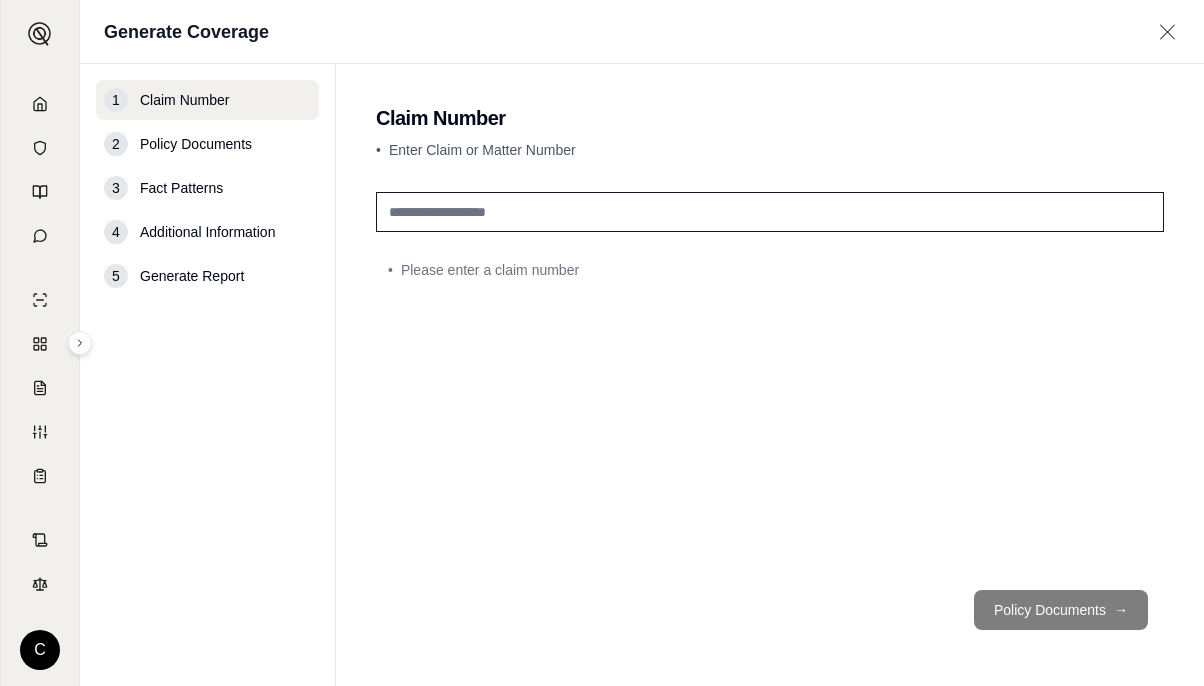 click at bounding box center [770, 212] 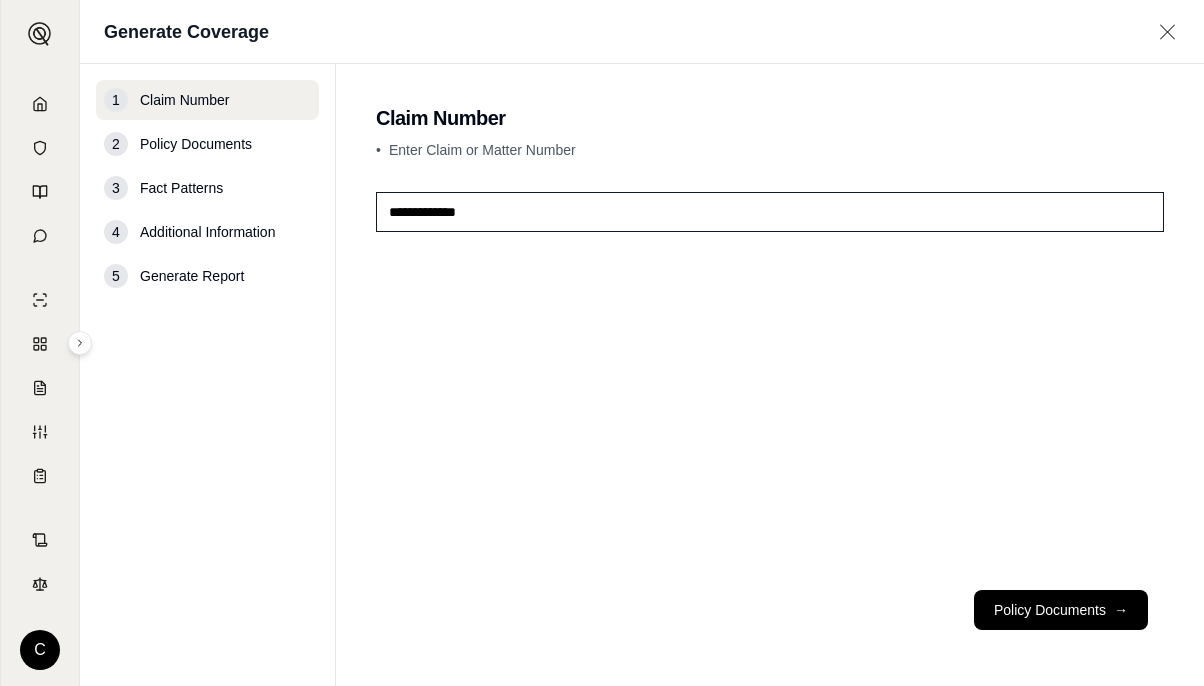 type on "**********" 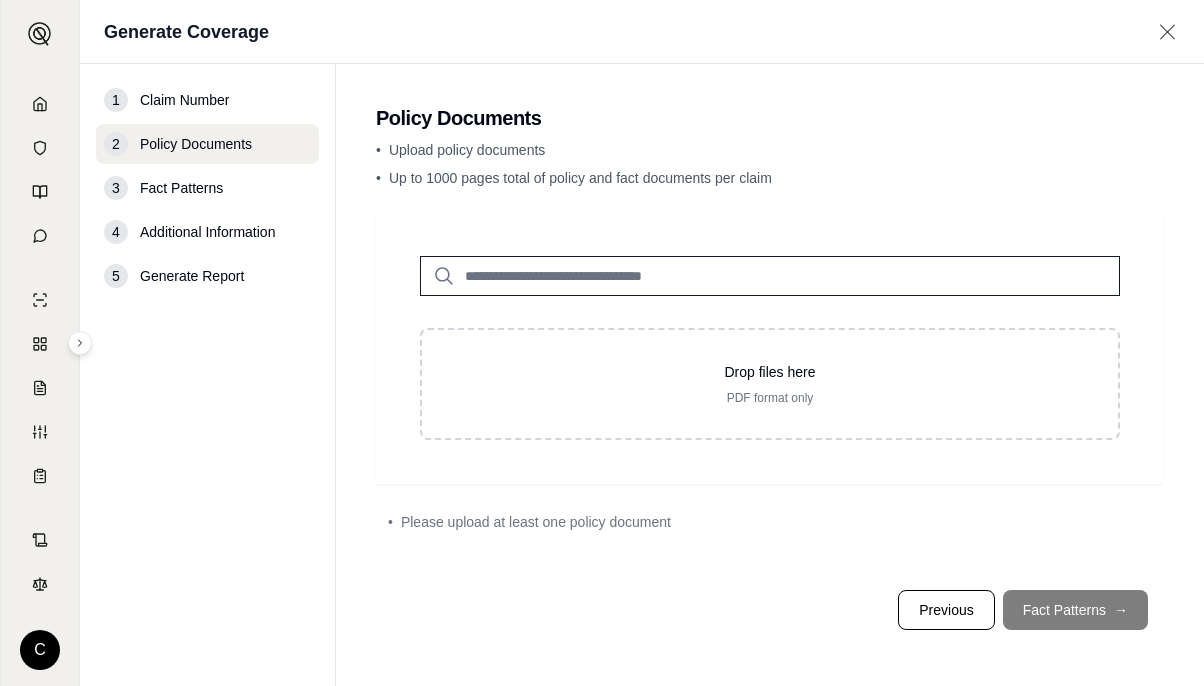click on "Drop files here" at bounding box center (770, 372) 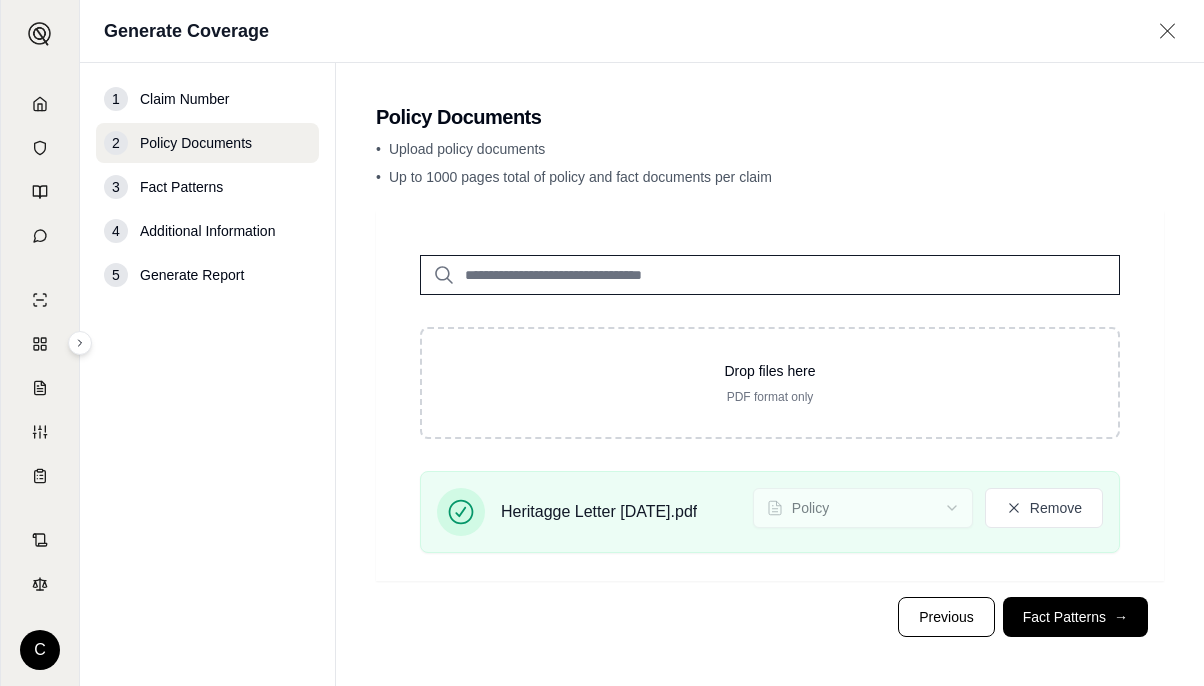 click on "Fact Patterns →" at bounding box center (1075, 617) 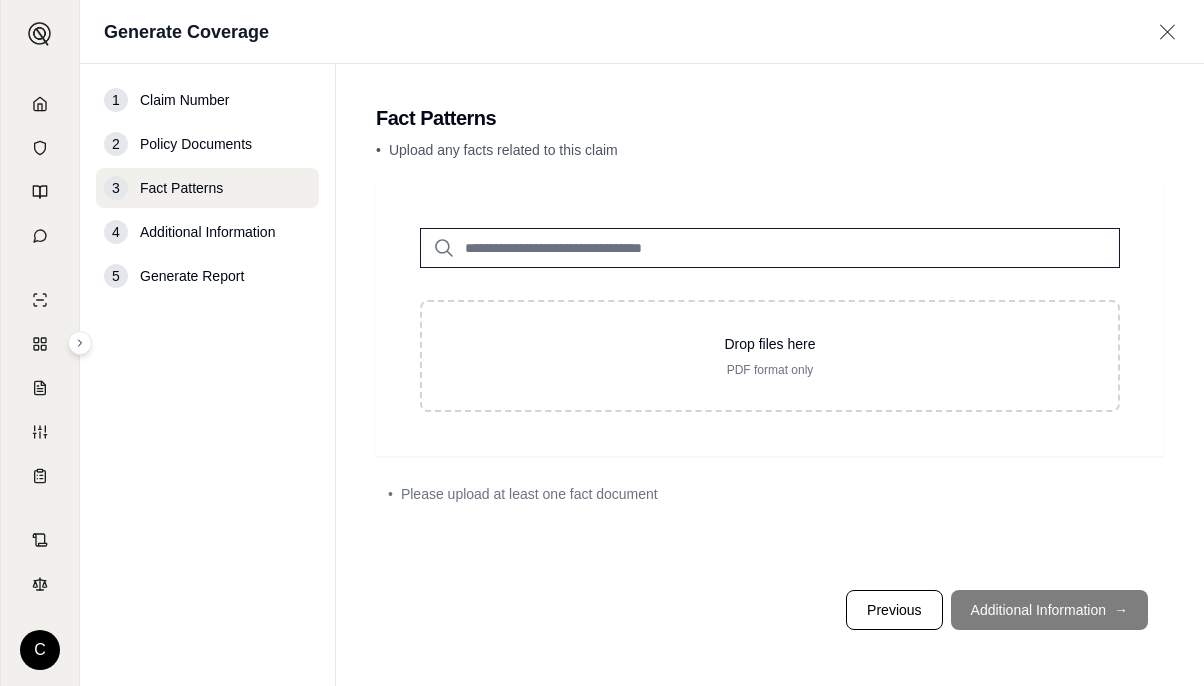 click on "Drop files here" at bounding box center [770, 344] 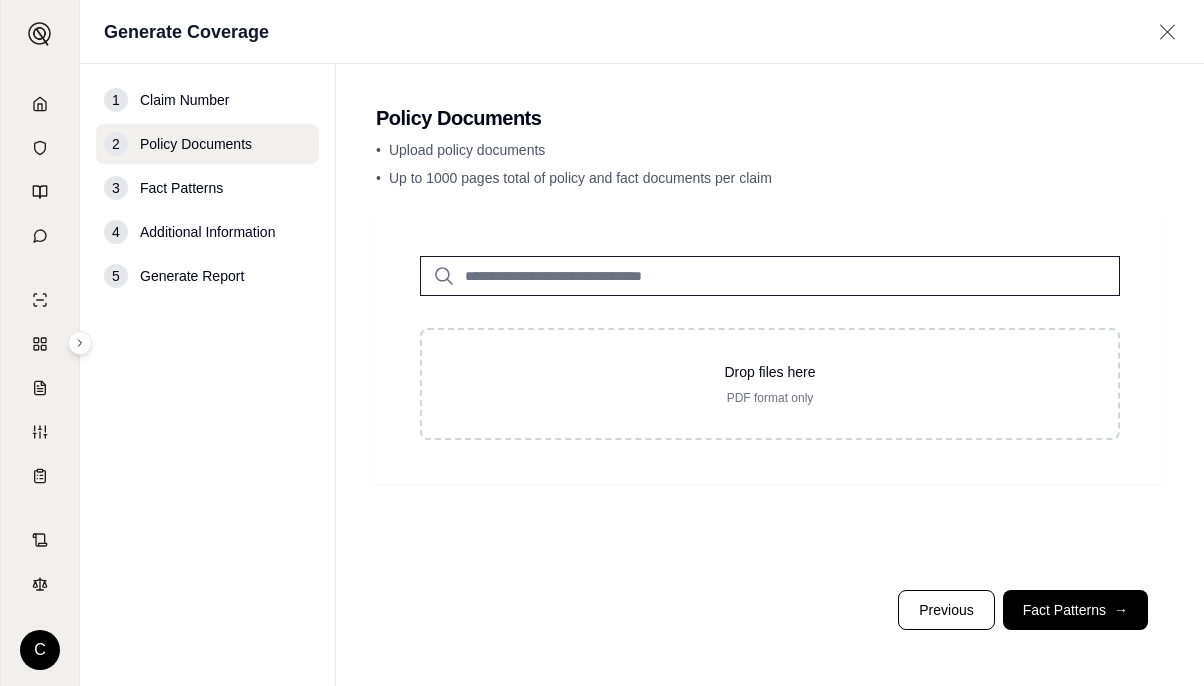 click on "PDF format only" at bounding box center [770, 398] 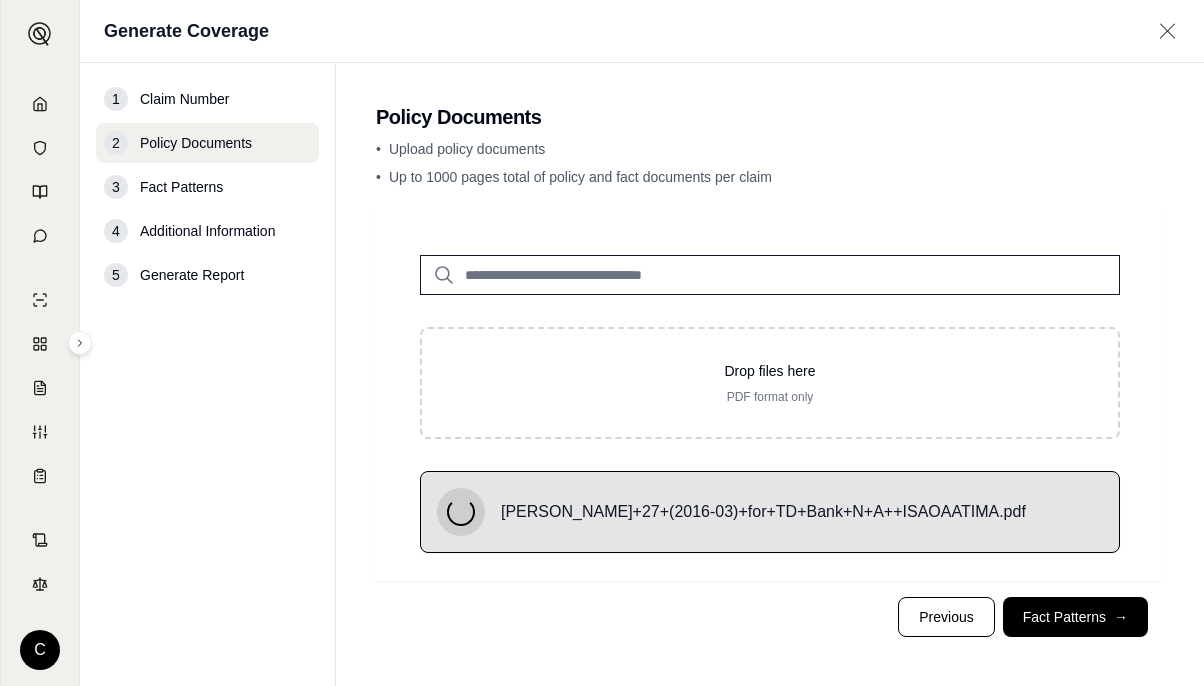 click on "Fact Patterns →" at bounding box center (1075, 617) 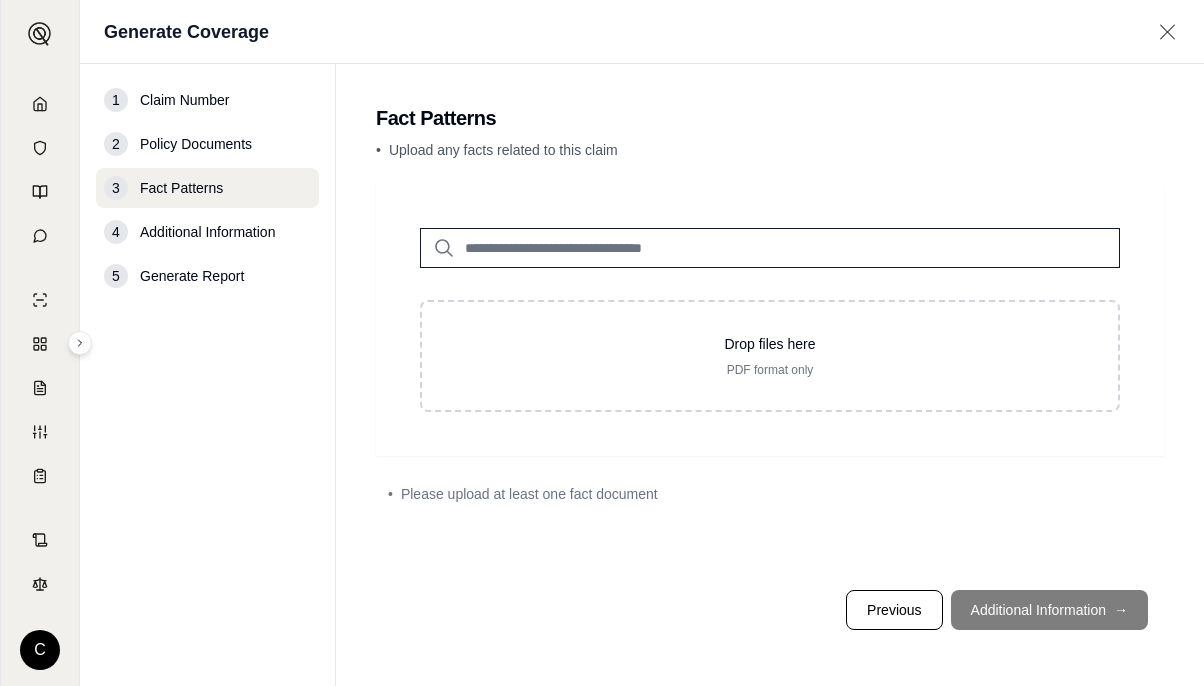 click on "Drop files here PDF format only" at bounding box center [770, 356] 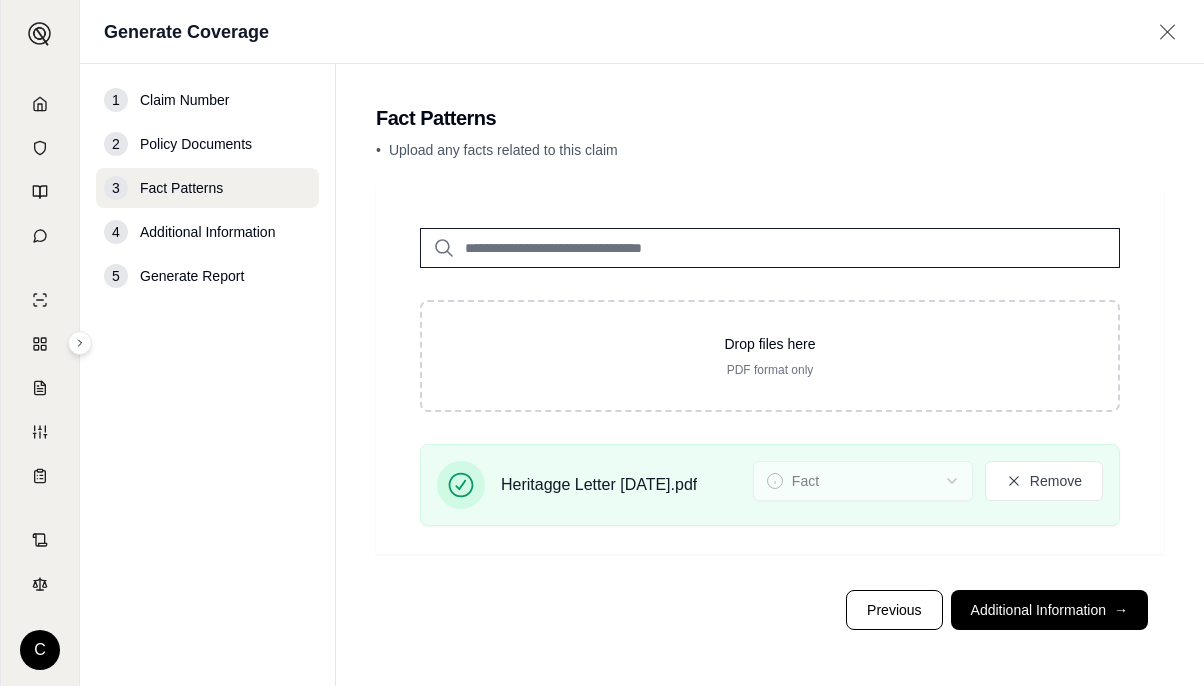 click on "Additional Information →" at bounding box center [1049, 610] 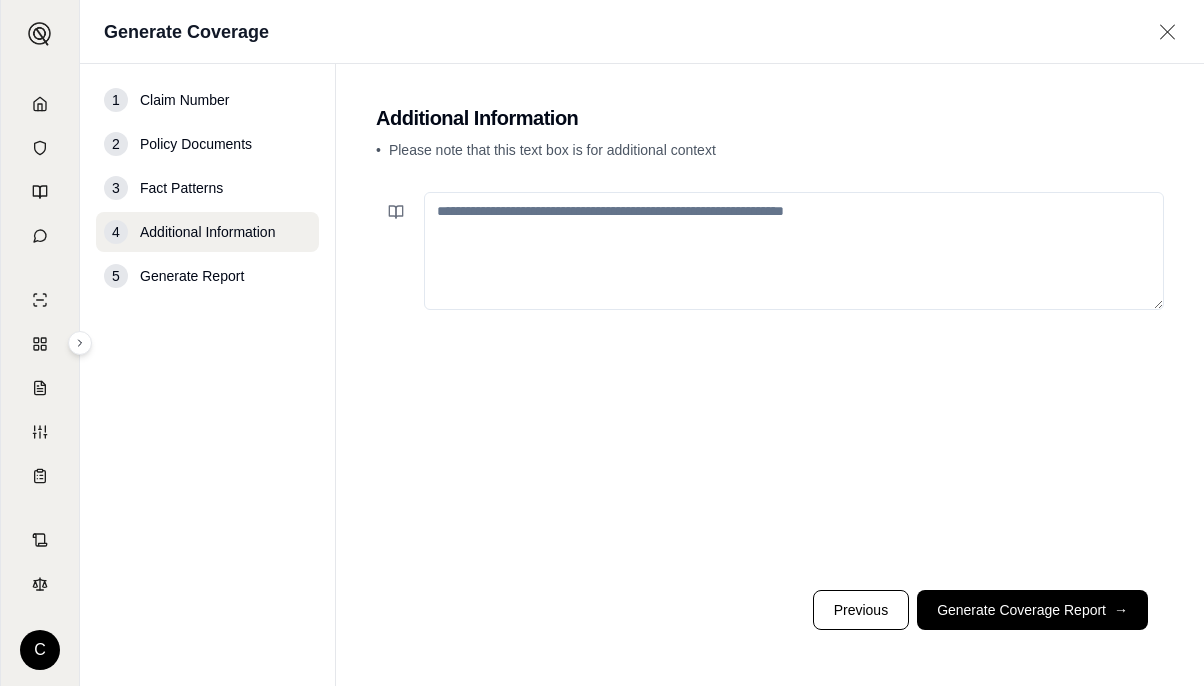 click at bounding box center (794, 251) 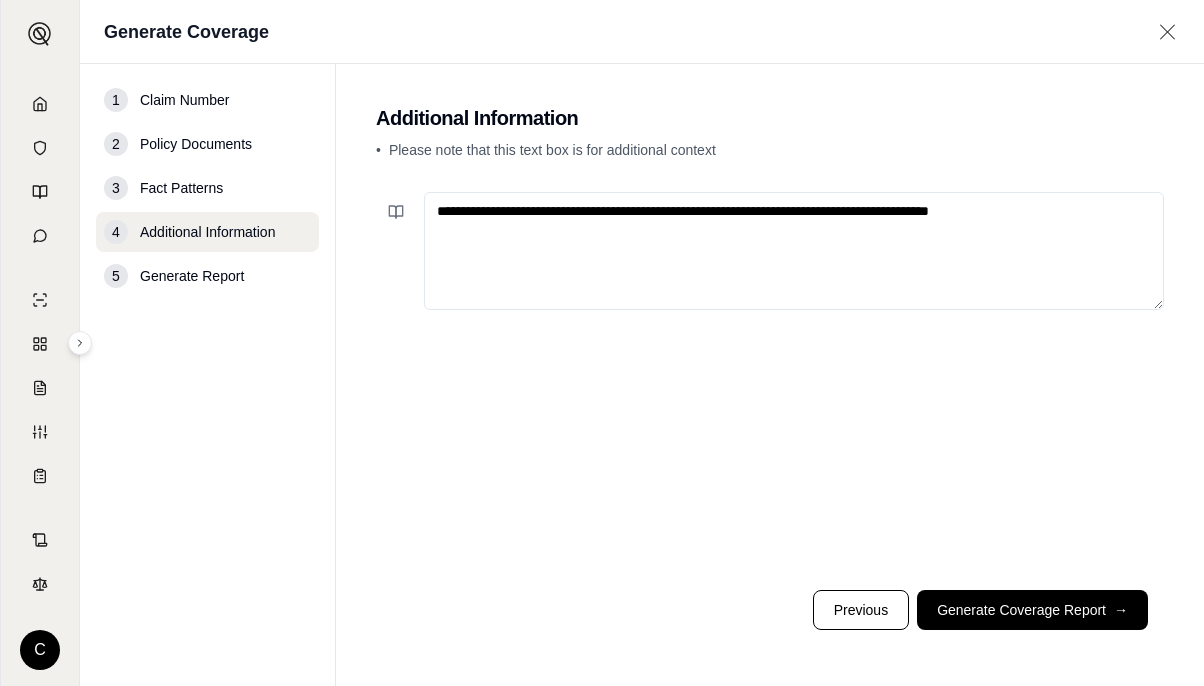 type on "**********" 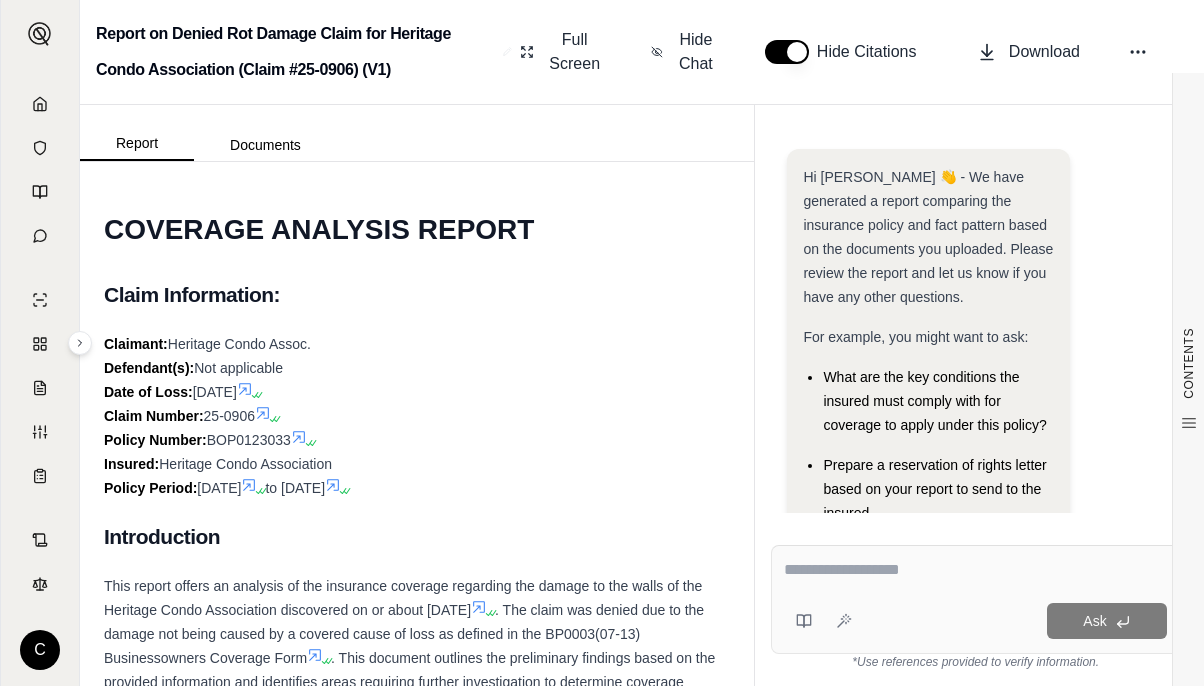 scroll, scrollTop: 436, scrollLeft: 0, axis: vertical 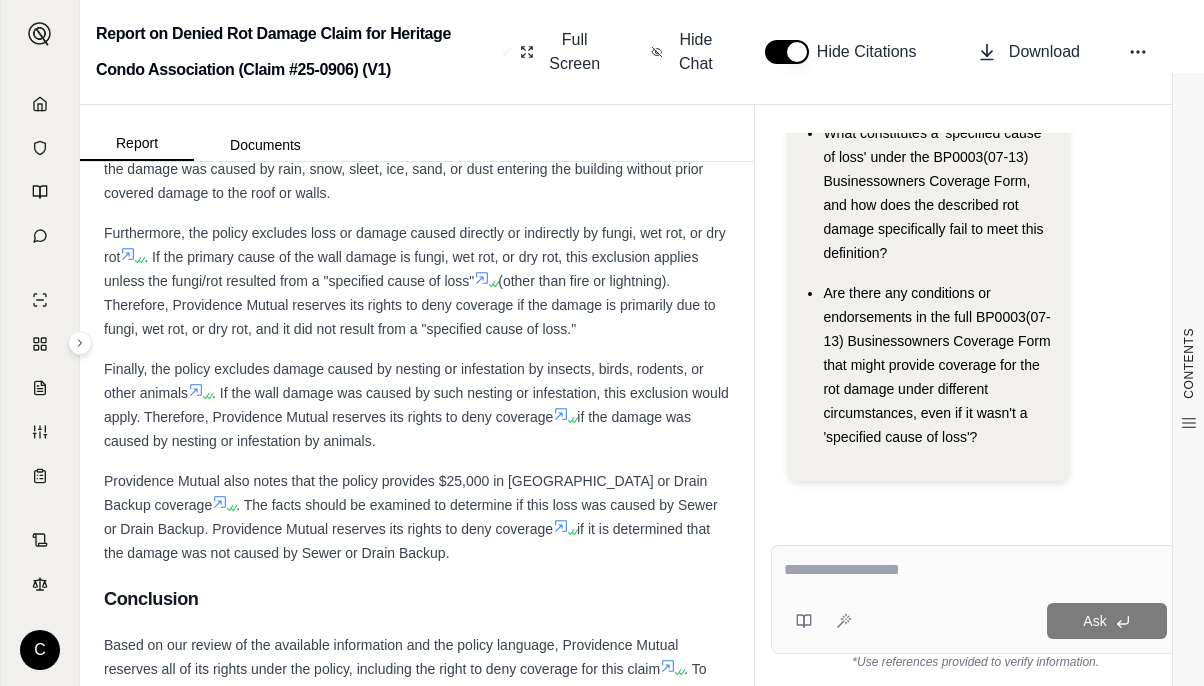 click on "Full Screen Hide Chat Hide Citations Download" at bounding box center [850, 52] 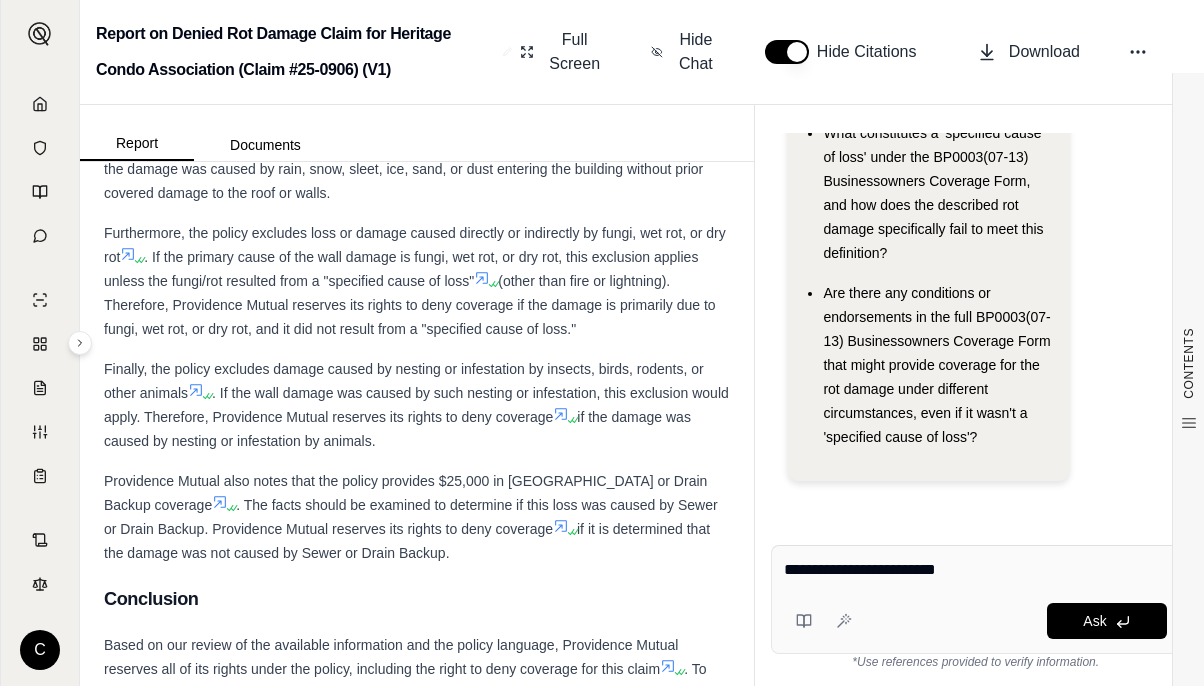 type on "**********" 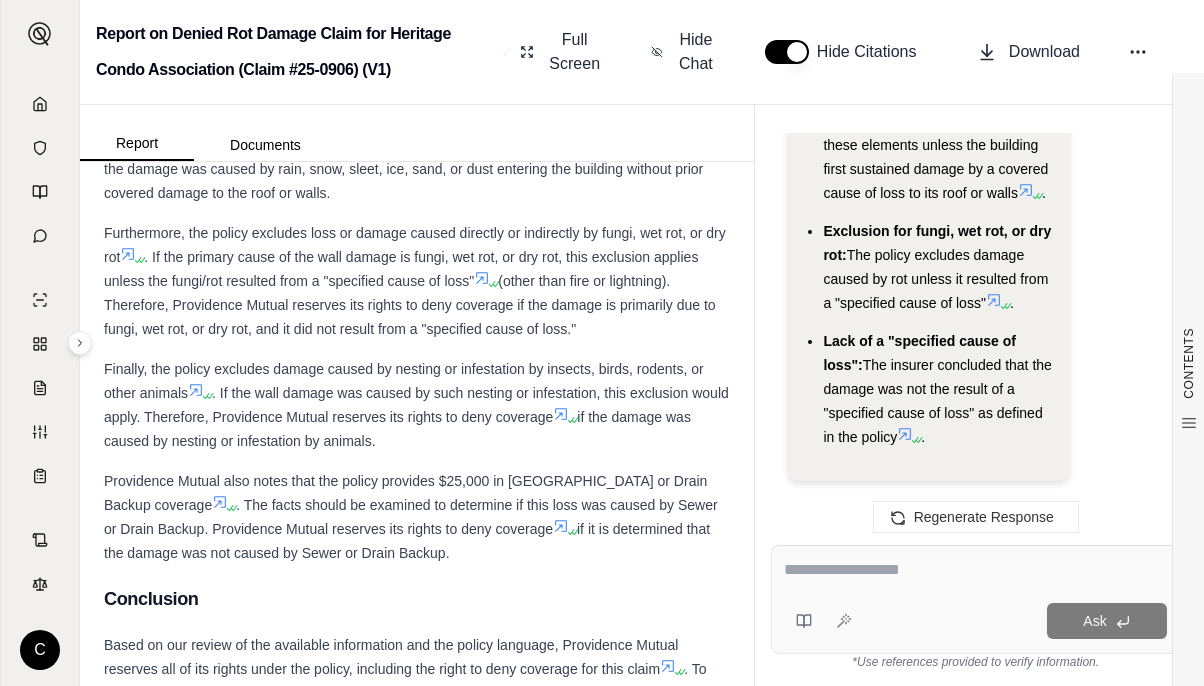scroll, scrollTop: 5115, scrollLeft: 0, axis: vertical 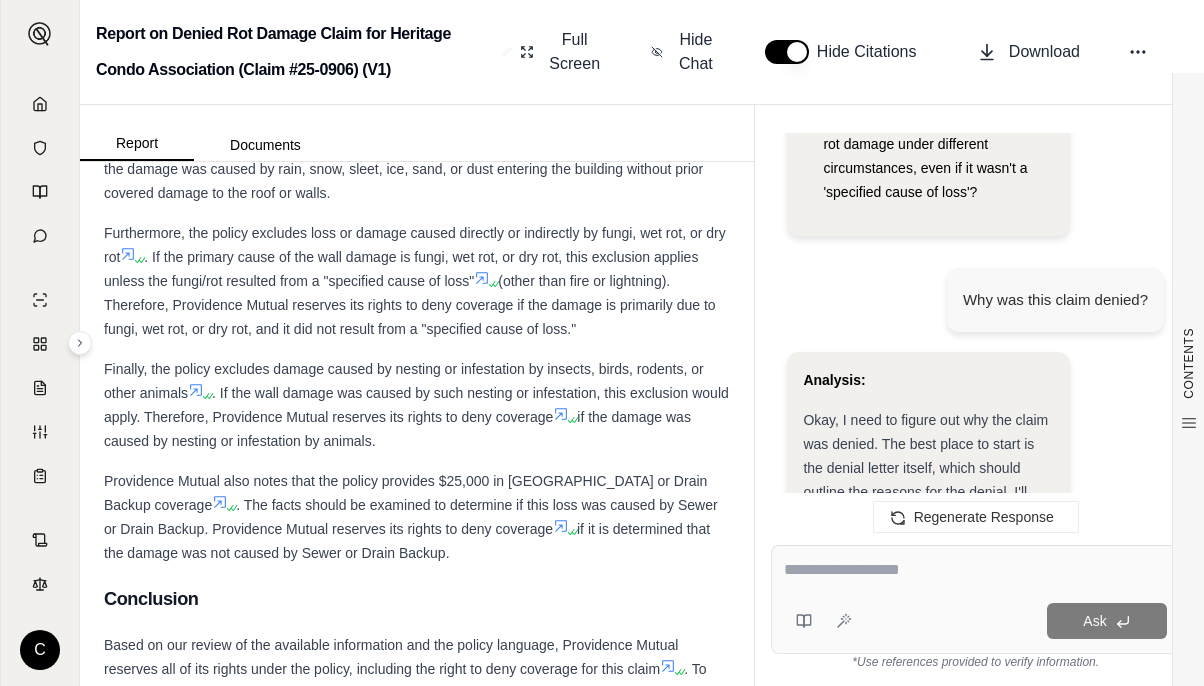 click on "Analysis:" at bounding box center (928, 380) 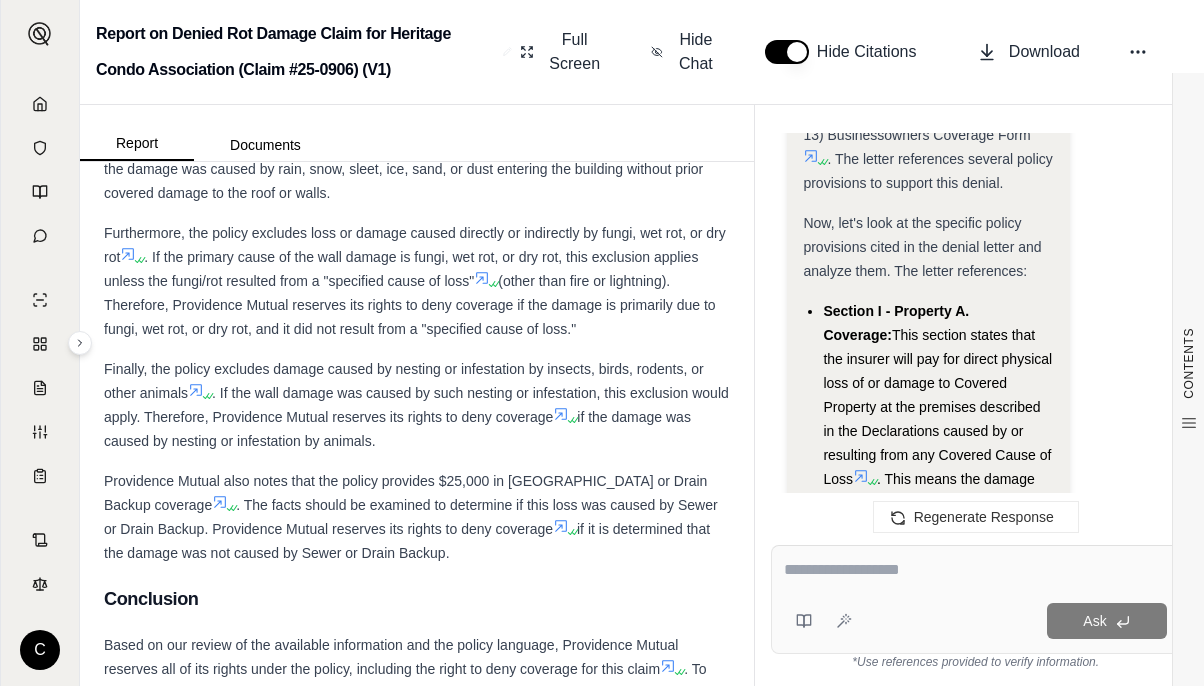 scroll, scrollTop: 1817, scrollLeft: 0, axis: vertical 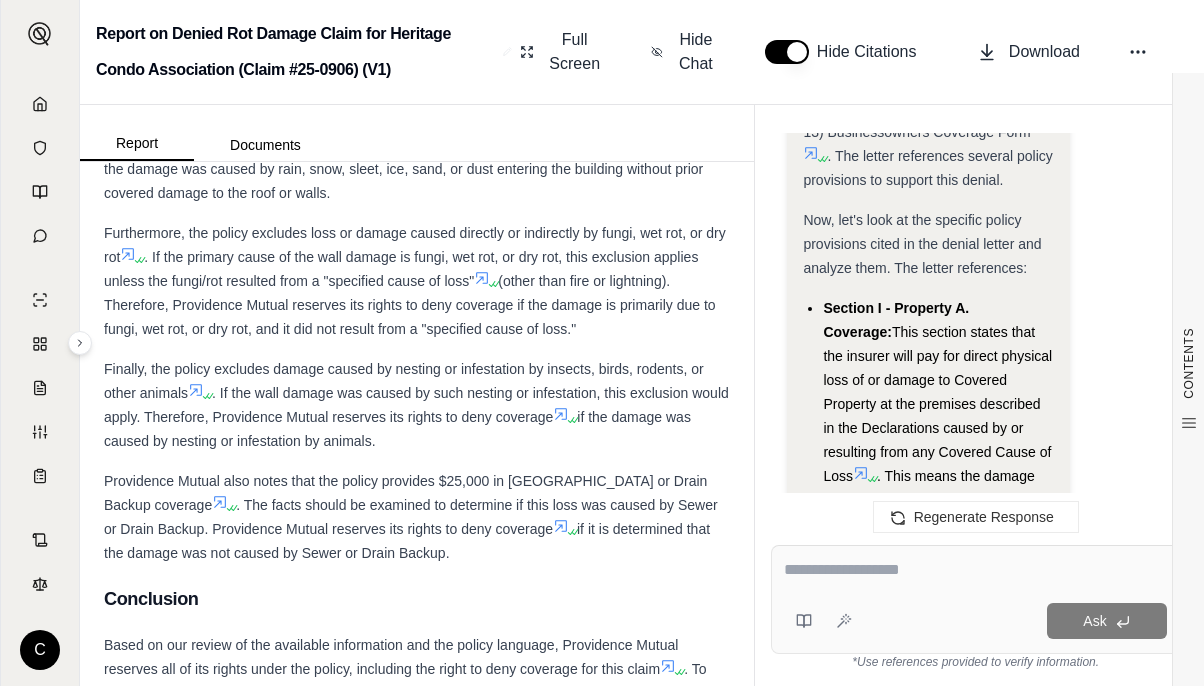 click on "Analysis:
Okay, I need to figure out why the claim was denied. The best place to start is the denial letter itself, which should outline the reasons for the denial. I'll then need to cross-reference those reasons with the policy language to see if the denial was justified.
Here's my plan:
Carefully read the denial letter from Orion Claims to identify the stated reasons for denial.
Examine the referenced policy provisions in the denial letter, specifically within the BP0003(07-13) Businessowners Coverage Form.
Analyze the policy language to determine if the stated reasons for denial are supported by the policy terms, conditions, and exclusions.
Consider any potential counter-arguments or ambiguities in the policy language that could support coverage.
Summarize the reasons for denial and any remaining uncertainties.
Let's start by examining the denial letter.
The denial letter from Orion Claims, Inc.   states that the damage to the walls was not caused by a covered cause of loss
." at bounding box center (975, 1415) 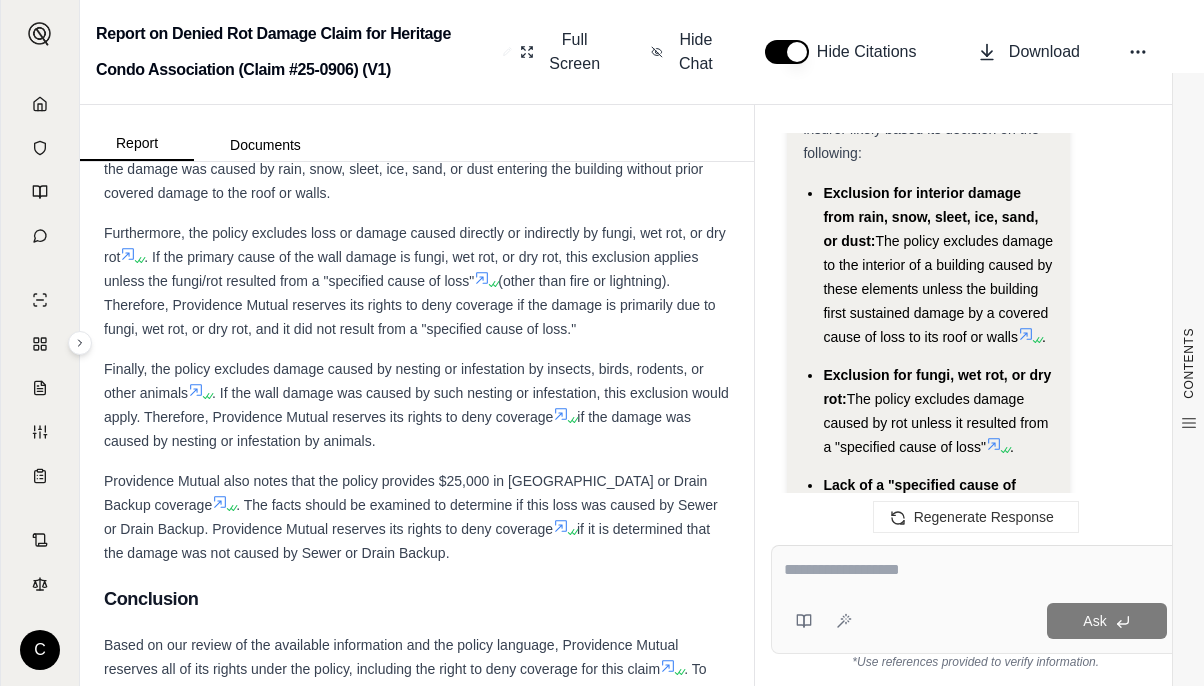 scroll, scrollTop: 4748, scrollLeft: 0, axis: vertical 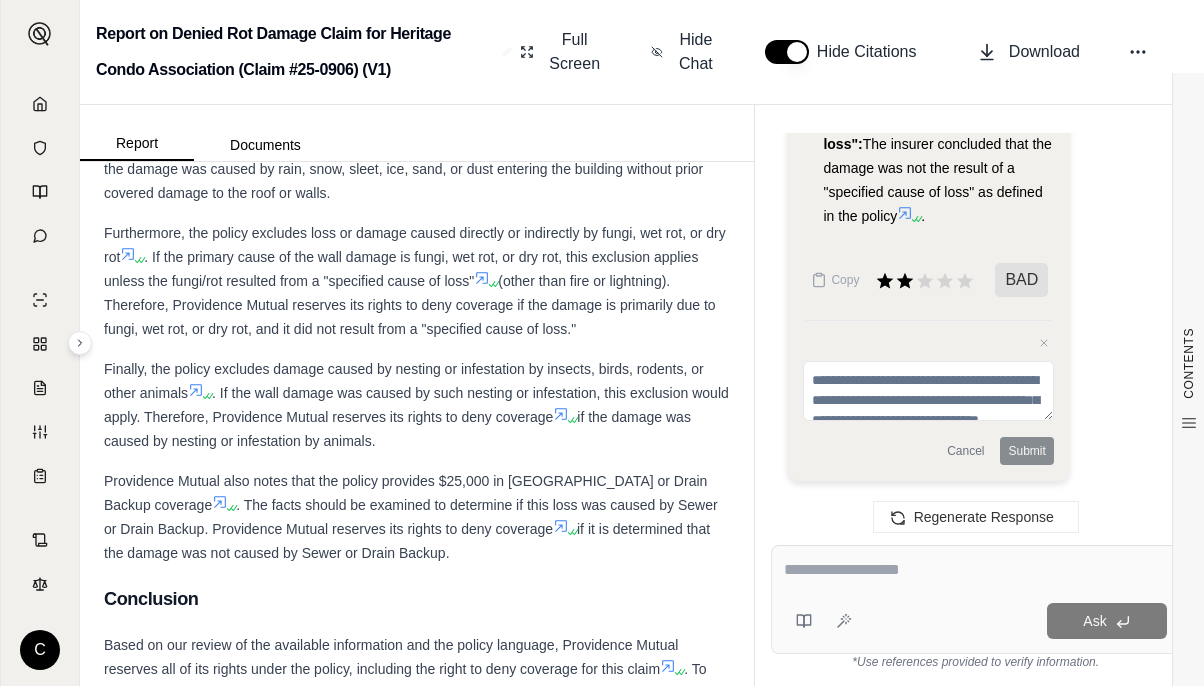 drag, startPoint x: 804, startPoint y: 156, endPoint x: 907, endPoint y: 377, distance: 243.8237 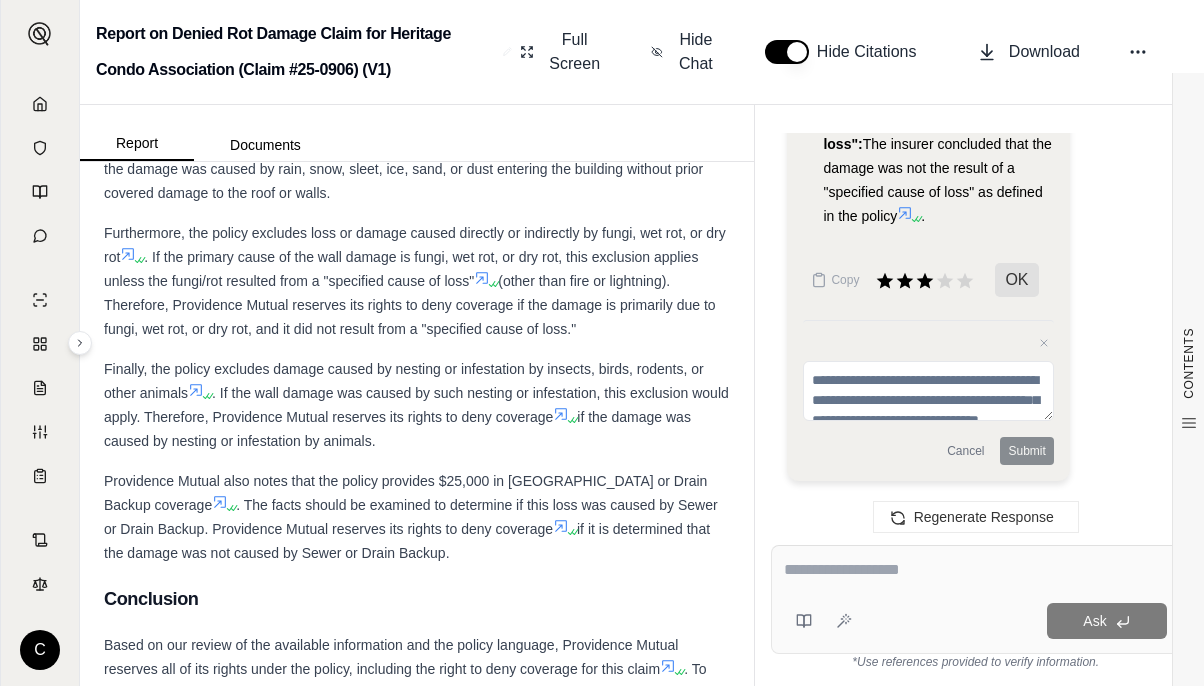 scroll, scrollTop: 5194, scrollLeft: 0, axis: vertical 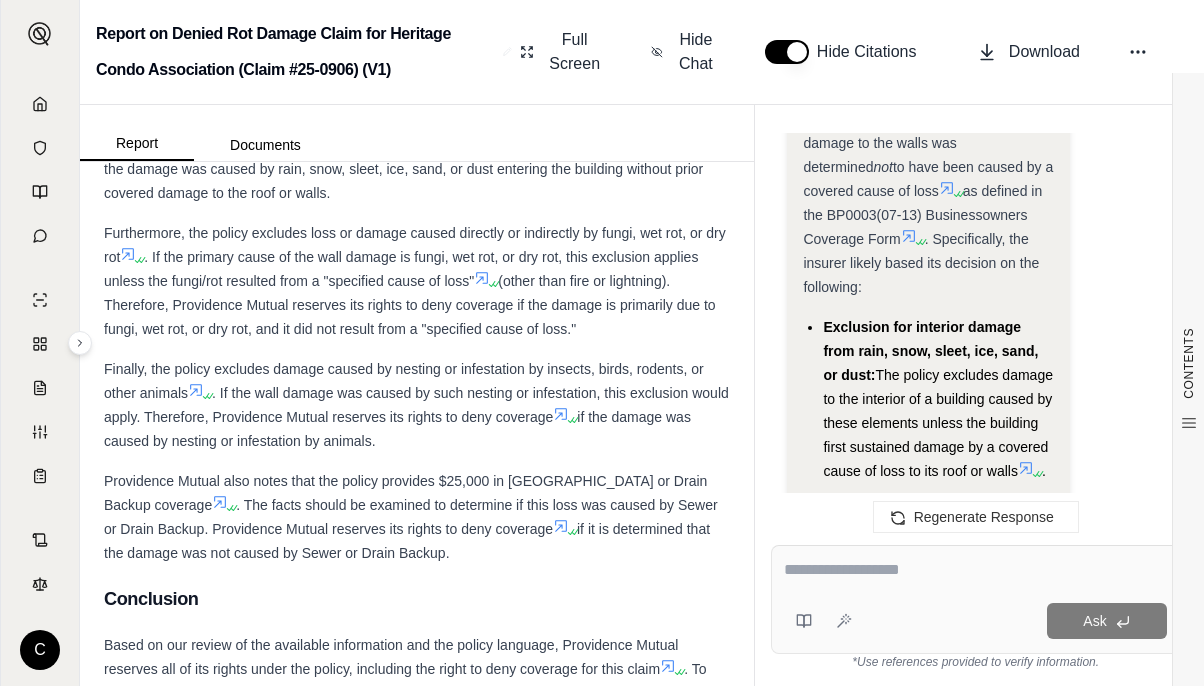 copy on "The claim was denied because the damage to the walls was determined  not  to have been caused by a covered cause of loss   as defined in the BP0003(07-13) Businessowners Coverage Form  . Specifically, the insurer likely based its decision on the following:
Exclusion for interior damage from rain, snow, sleet, ice, sand, or dust:  The policy excludes damage to the interior of a building caused by these elements unless the building first sustained damage by a covered cause of loss to its roof or walls  .
Exclusion for fungi, wet rot, or dry rot:  The policy excludes damage caused by rot unless it resulted from a "specified cause of loss"  .
Lack of a "specified cause of loss":  The insurer concluded that the damage was not the result of a "specified cause of loss" as defined in the policy" 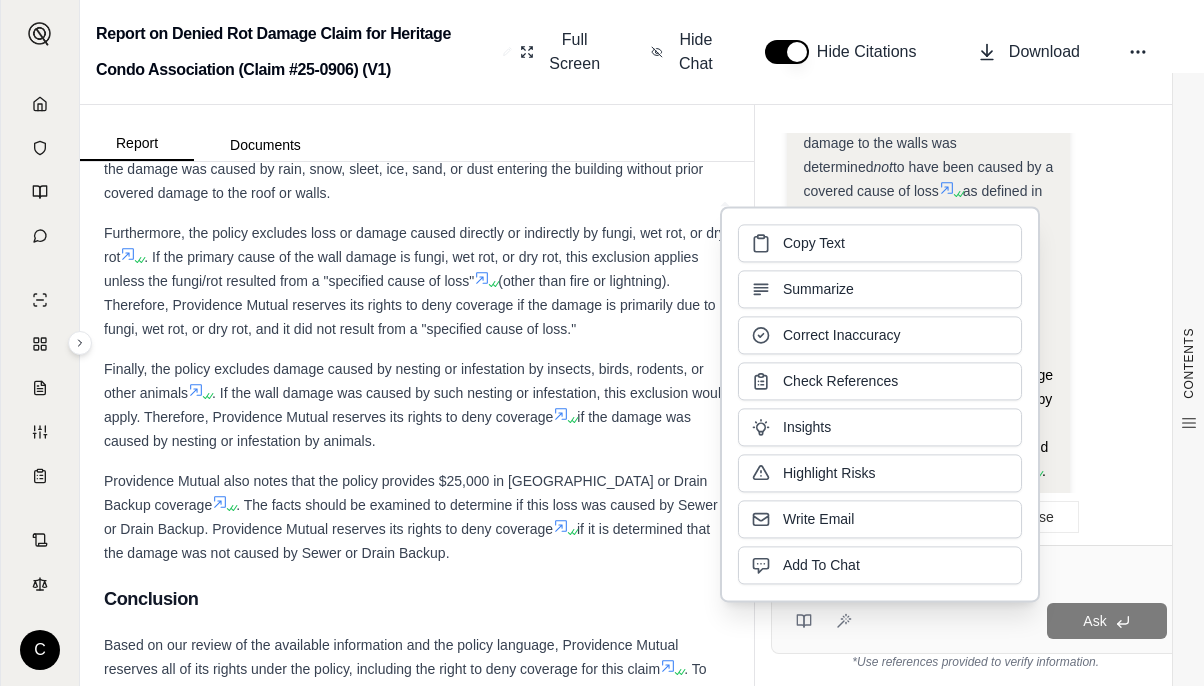click on "Furthermore, the policy excludes loss or damage caused directly or indirectly by fungi, wet rot, or dry rot  . If the primary cause of the wall damage is fungi, wet rot, or dry rot, this exclusion applies unless the fungi/rot resulted from a "specified cause of loss"   (other than fire or lightning). Therefore, Providence Mutual reserves its rights to deny coverage if the damage is primarily due to fungi, wet rot, or dry rot, and it did not result from a "specified cause of loss."" at bounding box center [417, 281] 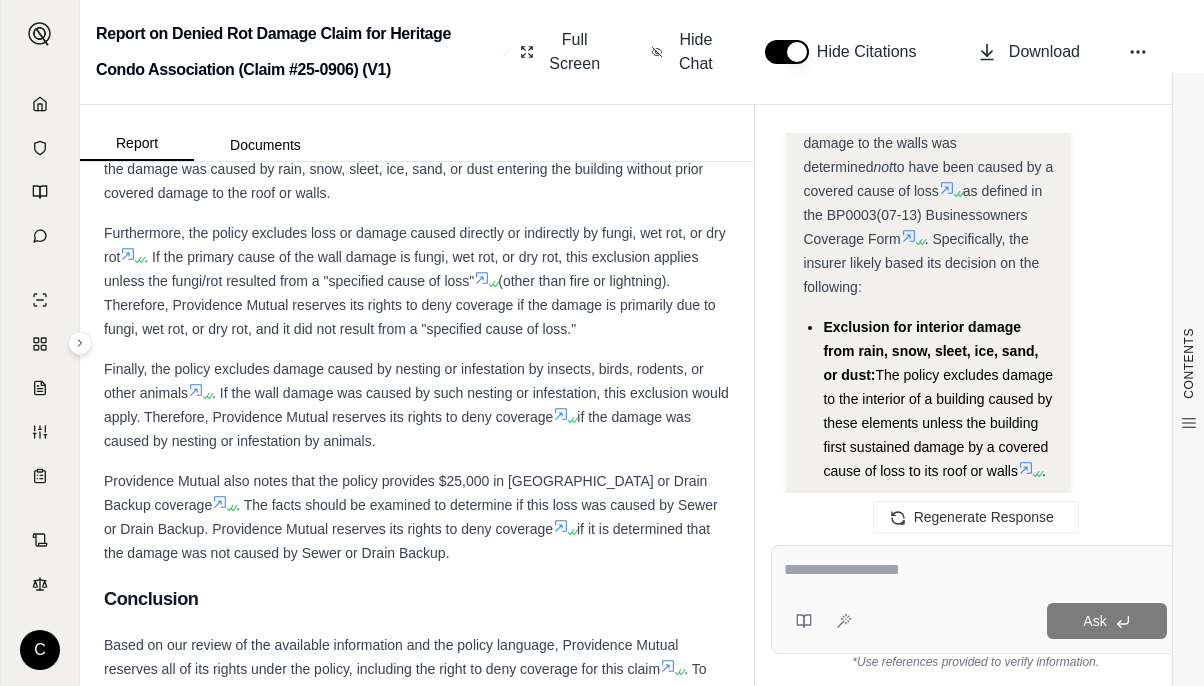 click at bounding box center (975, 570) 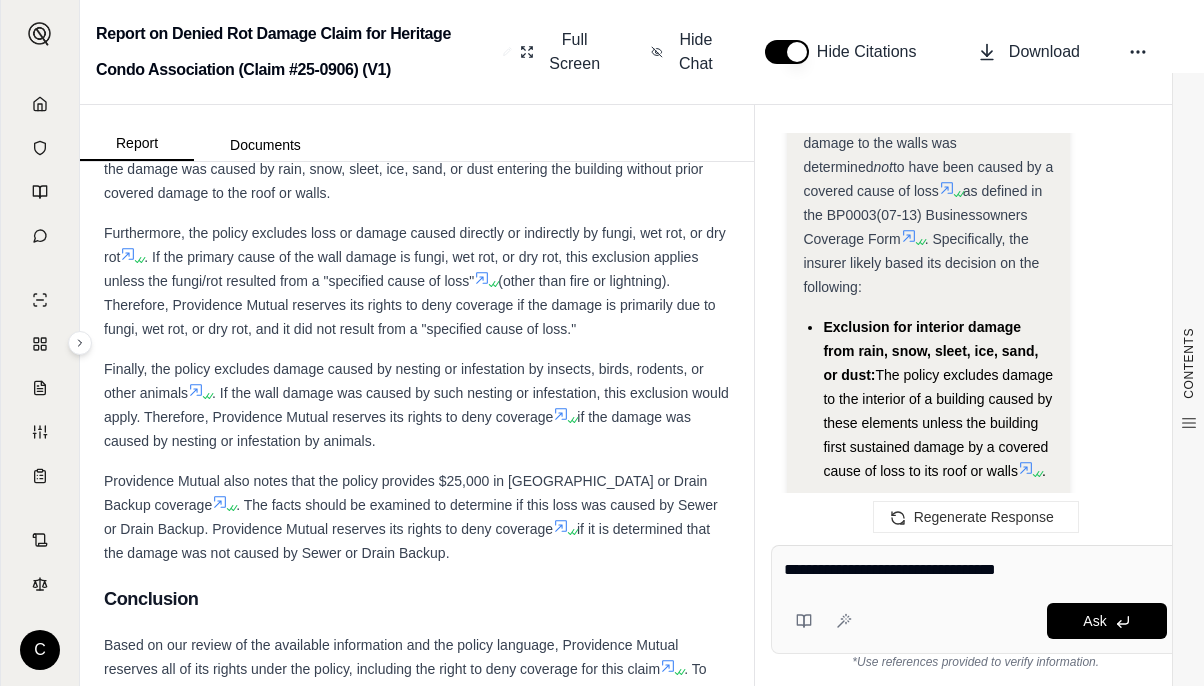 type on "**********" 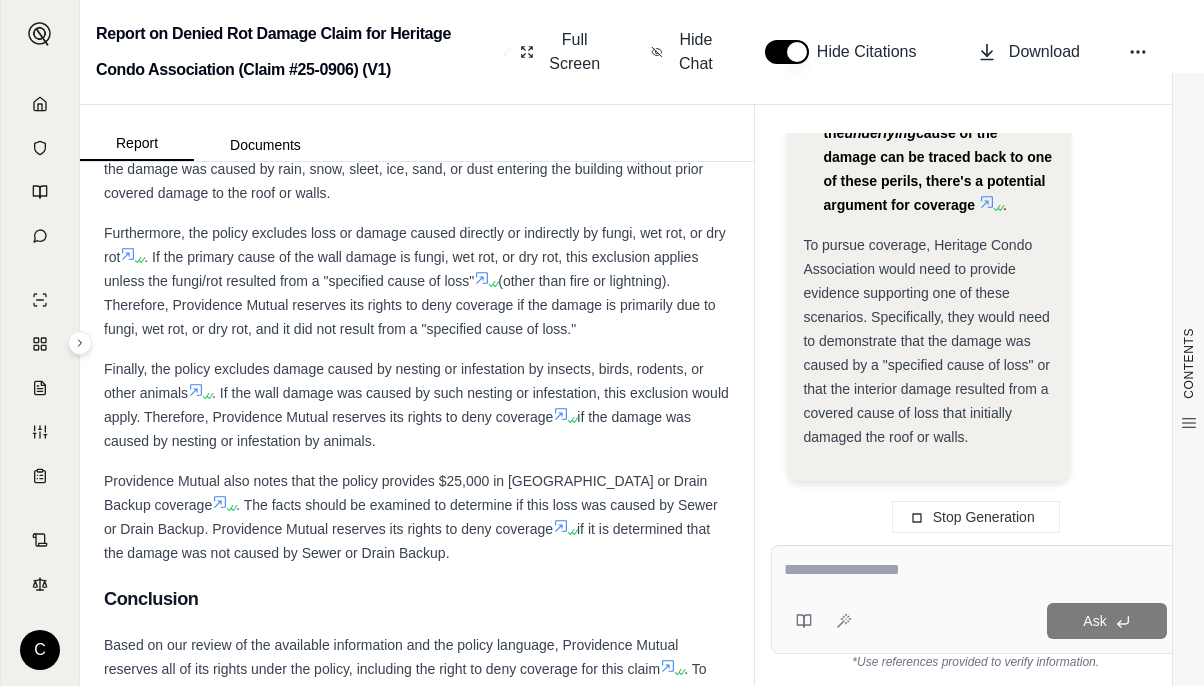 scroll, scrollTop: 10575, scrollLeft: 0, axis: vertical 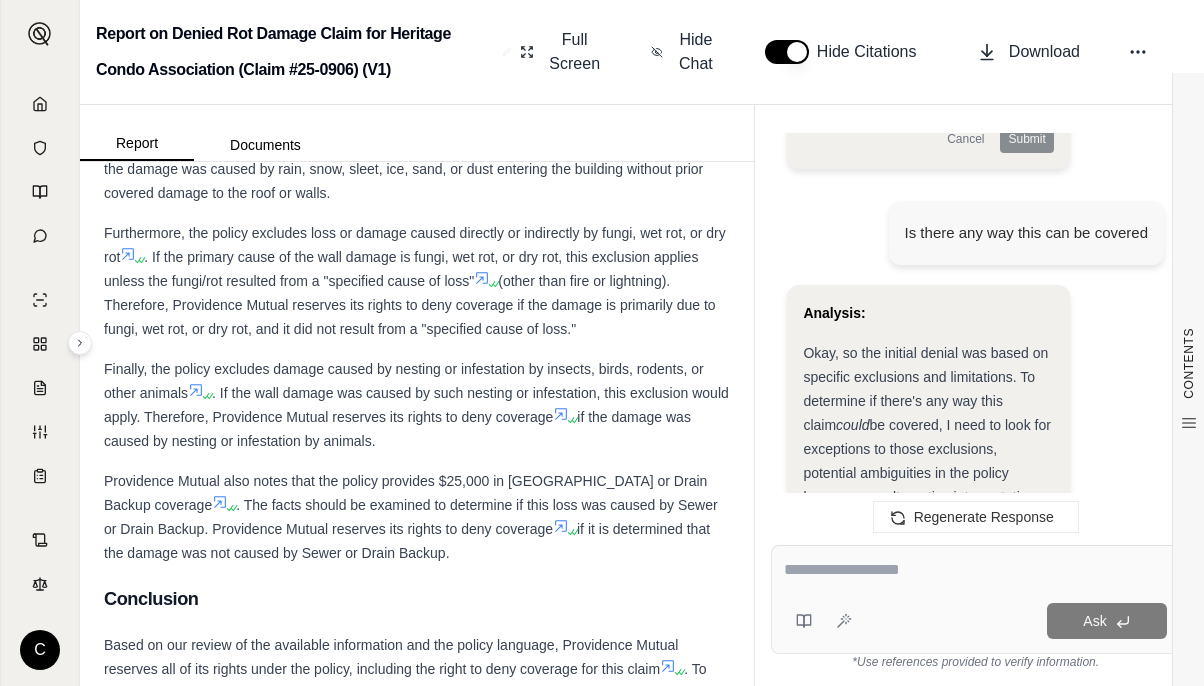 click on "Hi [PERSON_NAME] 👋   - We have generated a report comparing the insurance policy and fact pattern based on the documents you uploaded. Please review the report and let us know if you have any other questions.
For example, you might want to ask:
What are the key conditions the insured must comply with for coverage to apply under this policy?
Prepare a reservation of rights letter based on your report to send to the insured
What constitutes a 'specified cause of loss' under the BP0003(07-13) Businessowners Coverage Form, and how does the described rot damage specifically fail to meet this definition?
Are there any conditions or endorsements in the full BP0003(07-13) Businessowners Coverage Form that might provide coverage for the rot damage under different circumstances, even if it wasn't a 'specified cause of loss'?
Why was this claim denied? Analysis:
Here's my plan:
Carefully read the denial letter from Orion Claims to identify the stated reasons for denial." at bounding box center (975, 323) 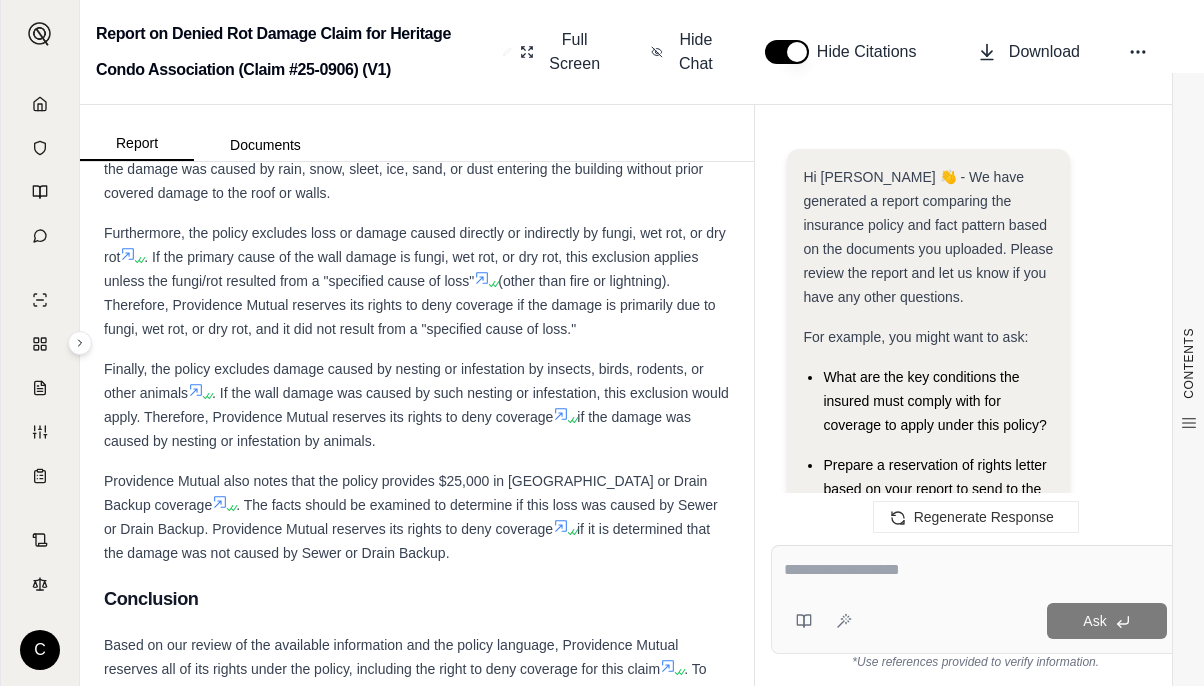 scroll, scrollTop: 10691, scrollLeft: 0, axis: vertical 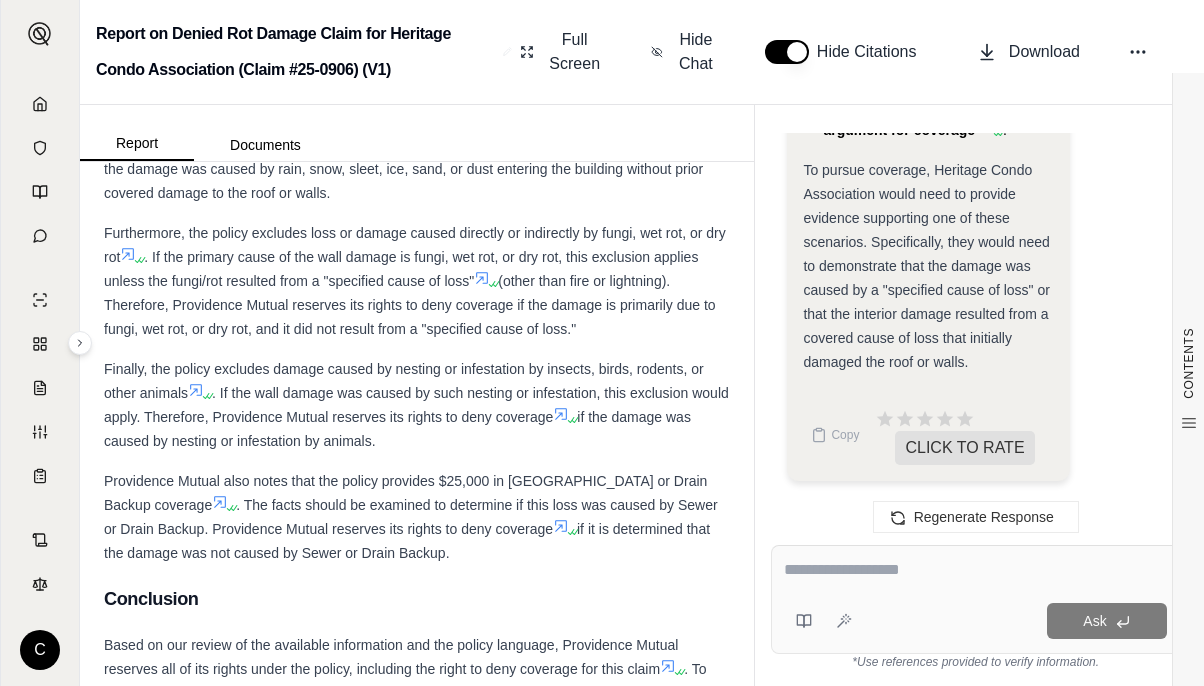 click on "Analysis:
Okay, so the initial denial was based on specific exclusions and limitations. To determine if there's any way this claim  could  be covered, I need to look for exceptions to those exclusions, potential ambiguities in the policy language, or alternative interpretations of the facts that might trigger coverage.
Here's my plan:
Re-examine the policy for any exceptions to the exclusions cited in the denial letter (rain/snow/sleet/ice/sand/dust exclusion and fungi/rot exclusion).
Analyze the definition of "specified causes of loss" to see if the  underlying  cause of the damage could potentially fall within that definition, even if the immediate cause was rot or water intrusion.
Consider the "reasonable expectations" doctrine in insurance law, which might provide coverage if the insured's reasonable understanding of the policy differs from the insurer's interpretation.
Identify any ambiguities in the policy language that could be construed in favor of the insured.
does not .
then" at bounding box center [975, -2125] 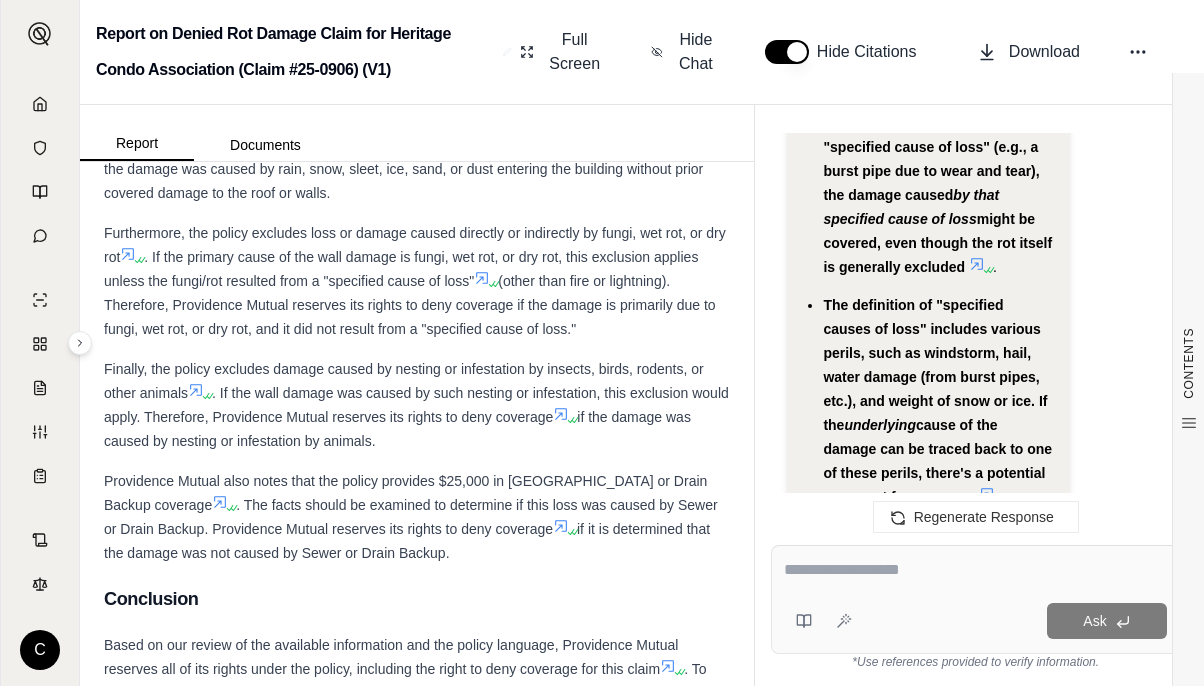 scroll, scrollTop: 9904, scrollLeft: 0, axis: vertical 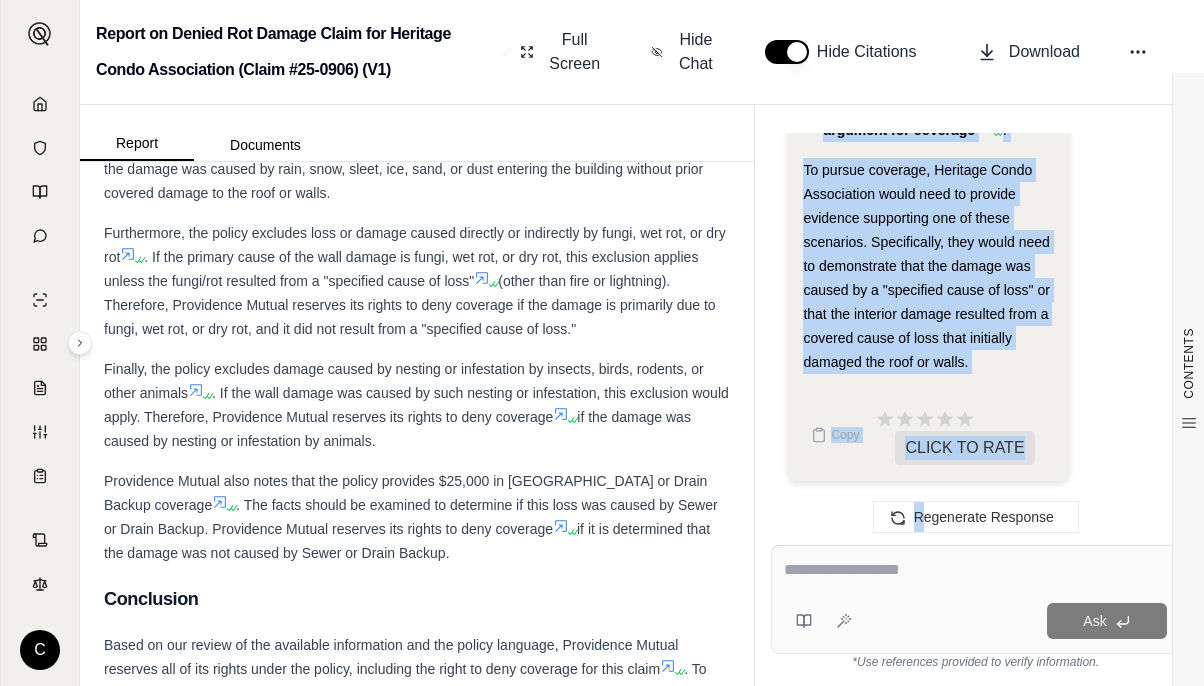 copy on "Yes, there are potential avenues for coverage, but they depend on establishing specific facts:
If the building's roof or walls were initially damaged by a covered cause of loss (e.g., windstorm, hail), allowing rain, snow, etc., to enter and cause the rot, the exclusion for interior damage from those elements would not apply, and the damage  could  be covered   .
If the rot was caused  by  a "specified cause of loss" (e.g., a burst pipe due to wear and tear), the damage caused  by that specified cause of loss  might be covered, even though the rot itself is generally excluded   .
The definition of "specified causes of loss" includes various perils, such as windstorm, hail, water damage (from burst pipes, etc.), and weight of snow or ice. If the  underlying  cause of the damage can be traced back to one of these perils, there's a potential argument for coverage" 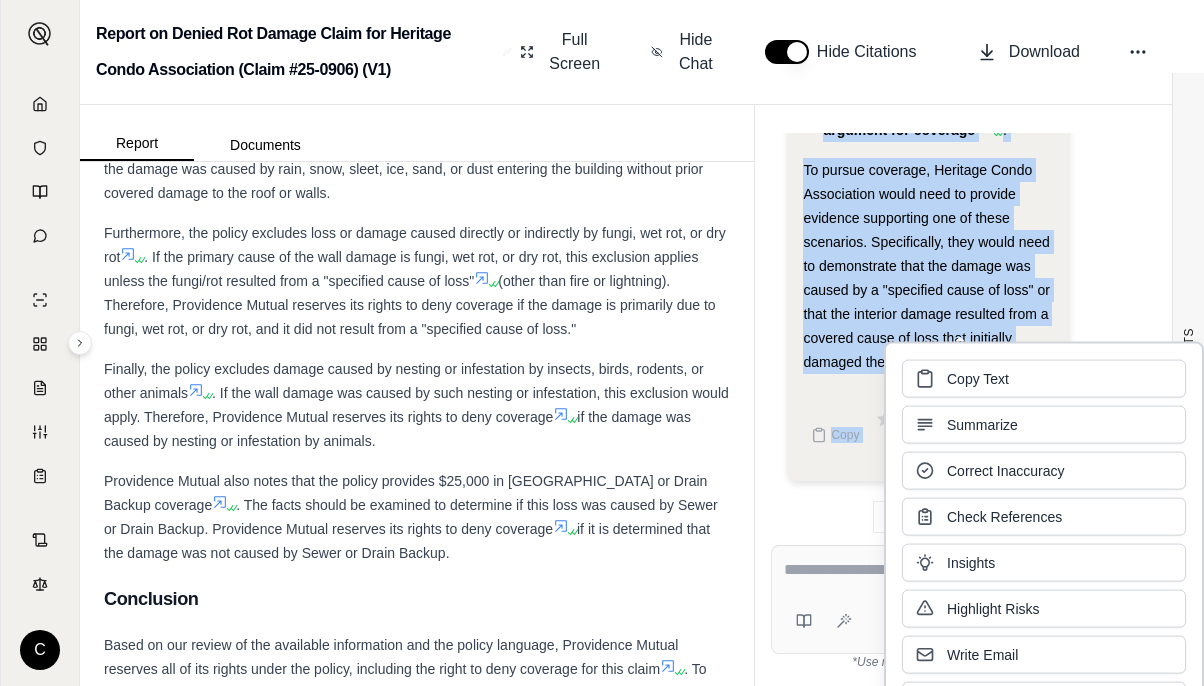 click on "Specifically, the policy excludes damage to the interior of a building caused by rain, snow, sleet, ice, sand, or dust, unless the building first sustained damage by a covered cause of loss to its roof or walls through which the elements entered. If the wall damage was the result of water intrusion from these sources, and there was no initial covered damage to the roof or walls  , this exclusion would apply. Therefore, Providence Mutual reserves its rights to deny coverage   if it is determined that the damage was caused by rain, snow, sleet, ice, sand, or dust entering the building without prior covered damage to the roof or walls." at bounding box center (417, 121) 